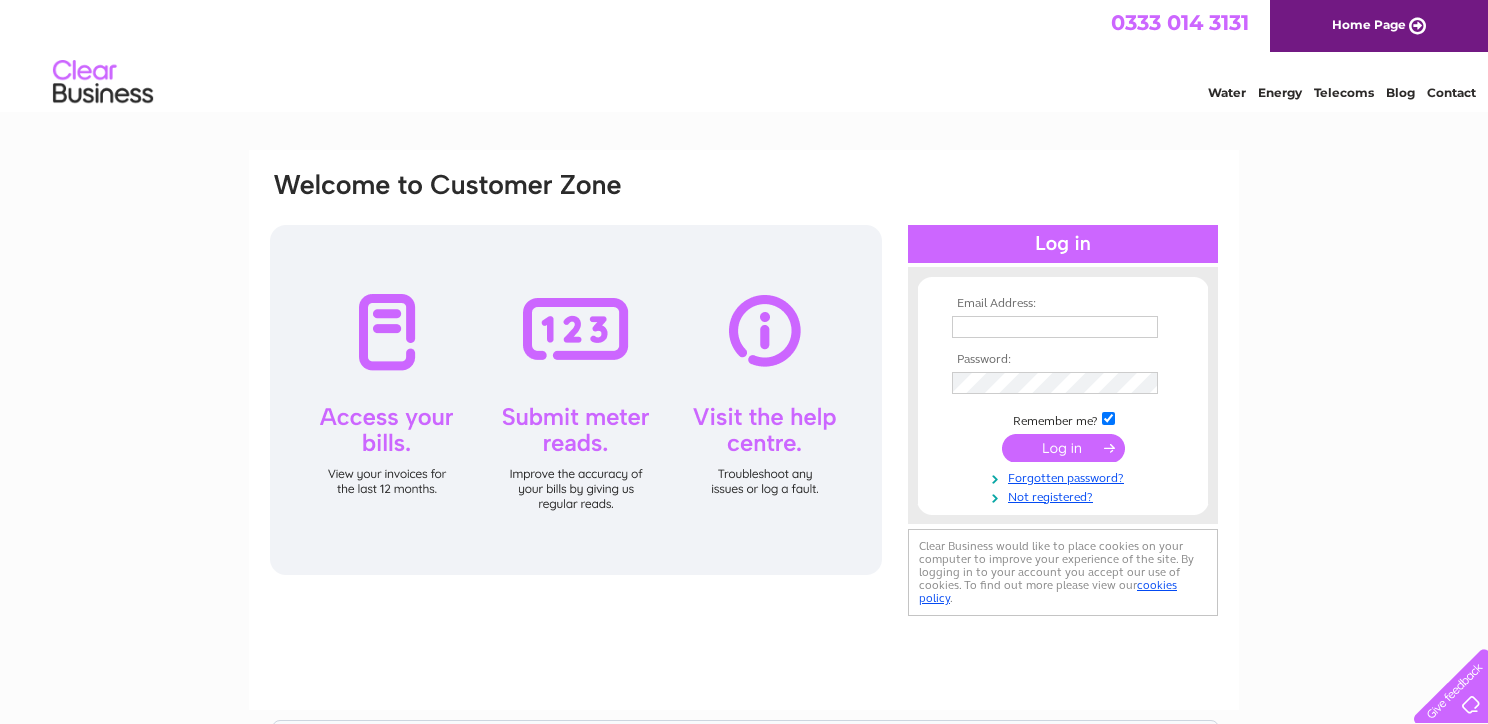 scroll, scrollTop: 0, scrollLeft: 0, axis: both 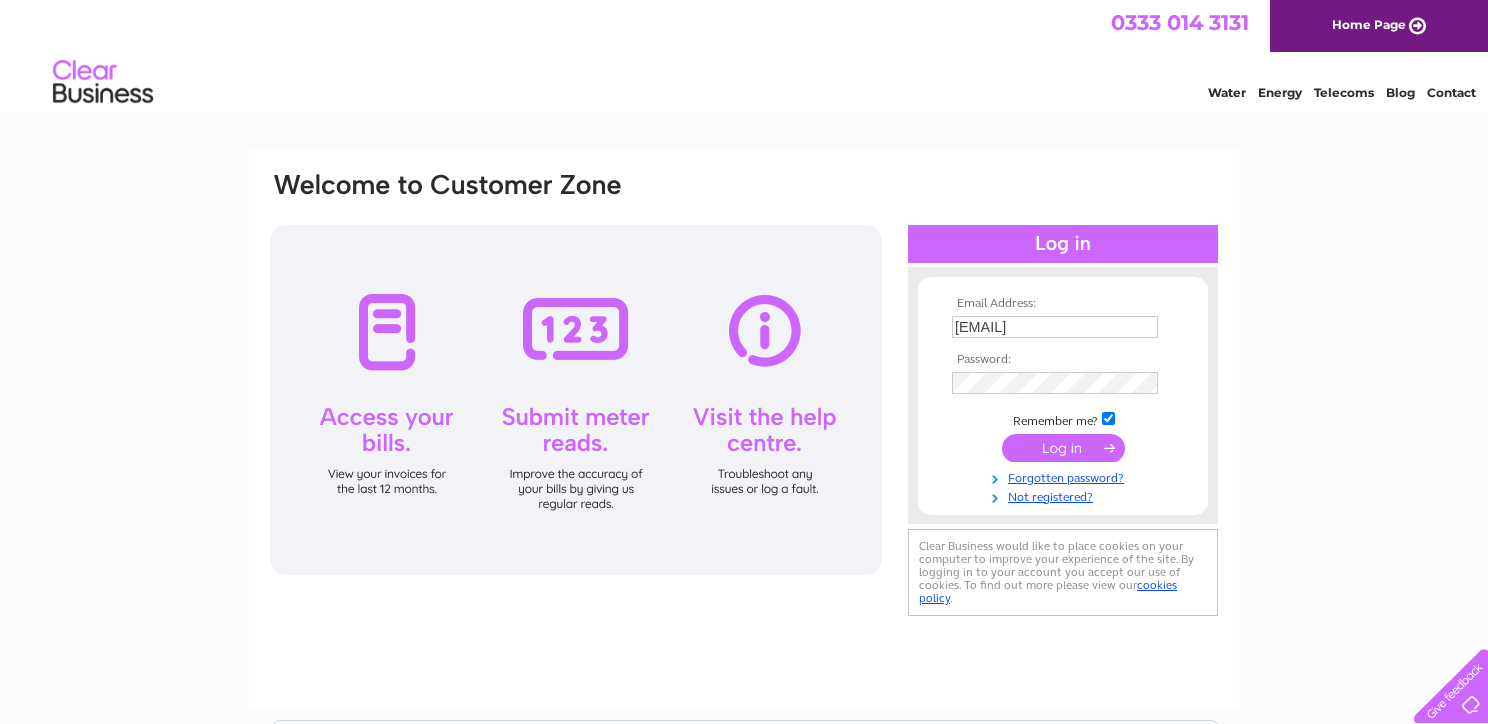 click at bounding box center [1063, 448] 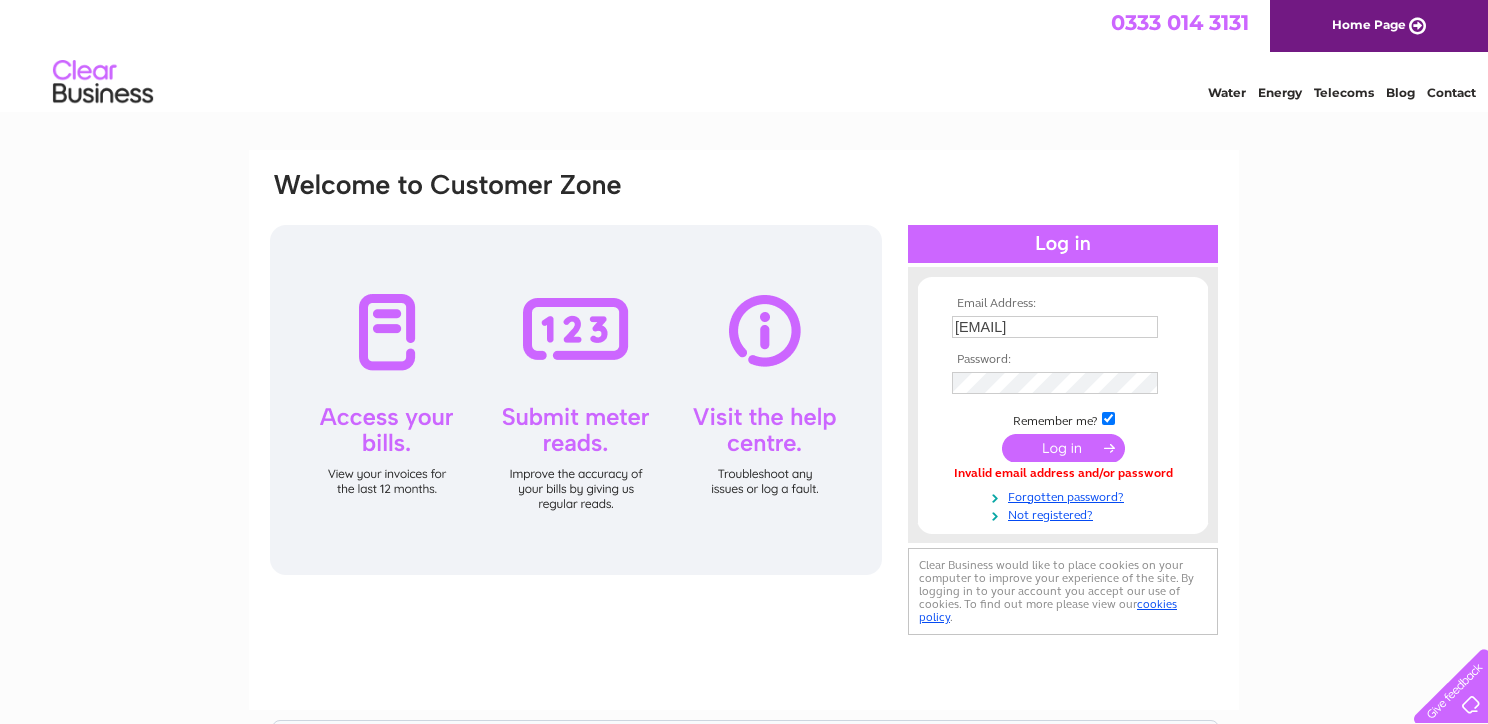 scroll, scrollTop: 0, scrollLeft: 0, axis: both 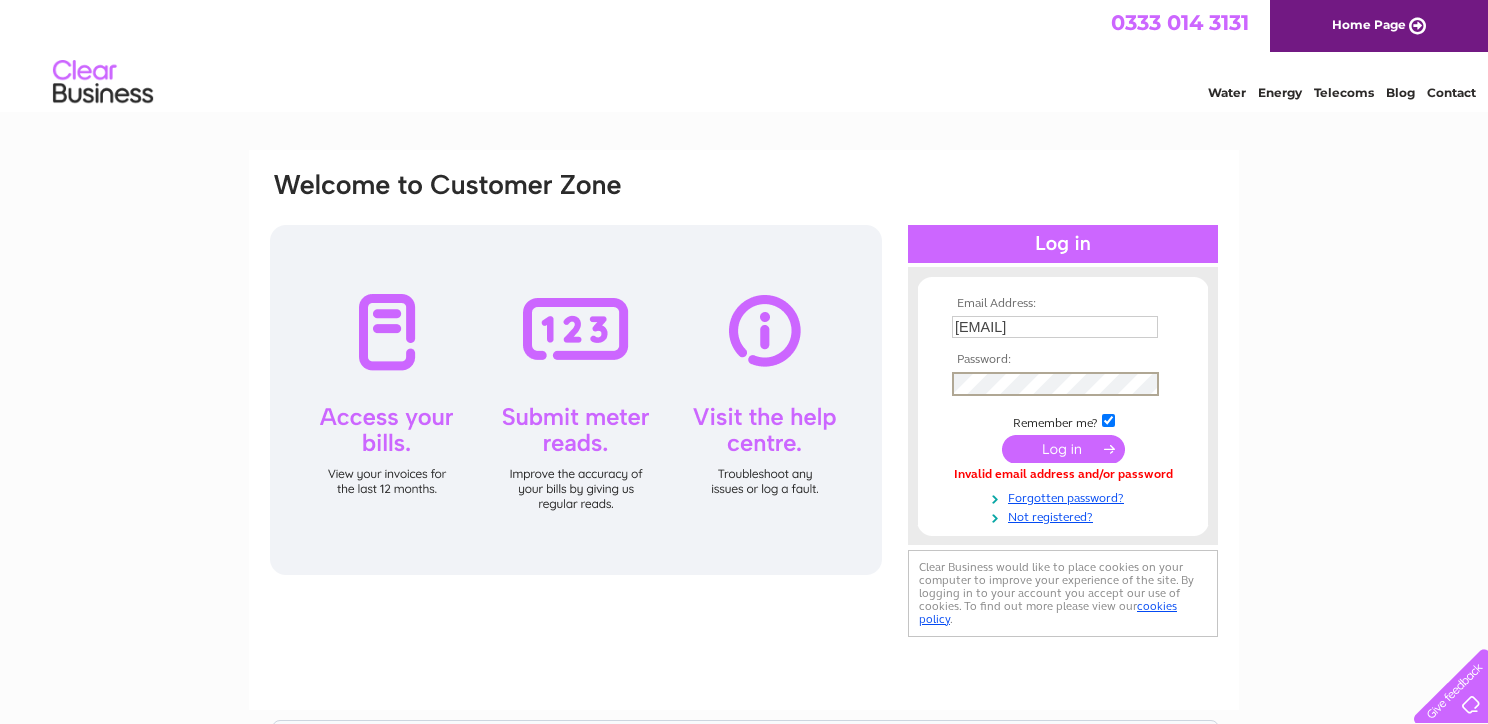 click at bounding box center [1063, 449] 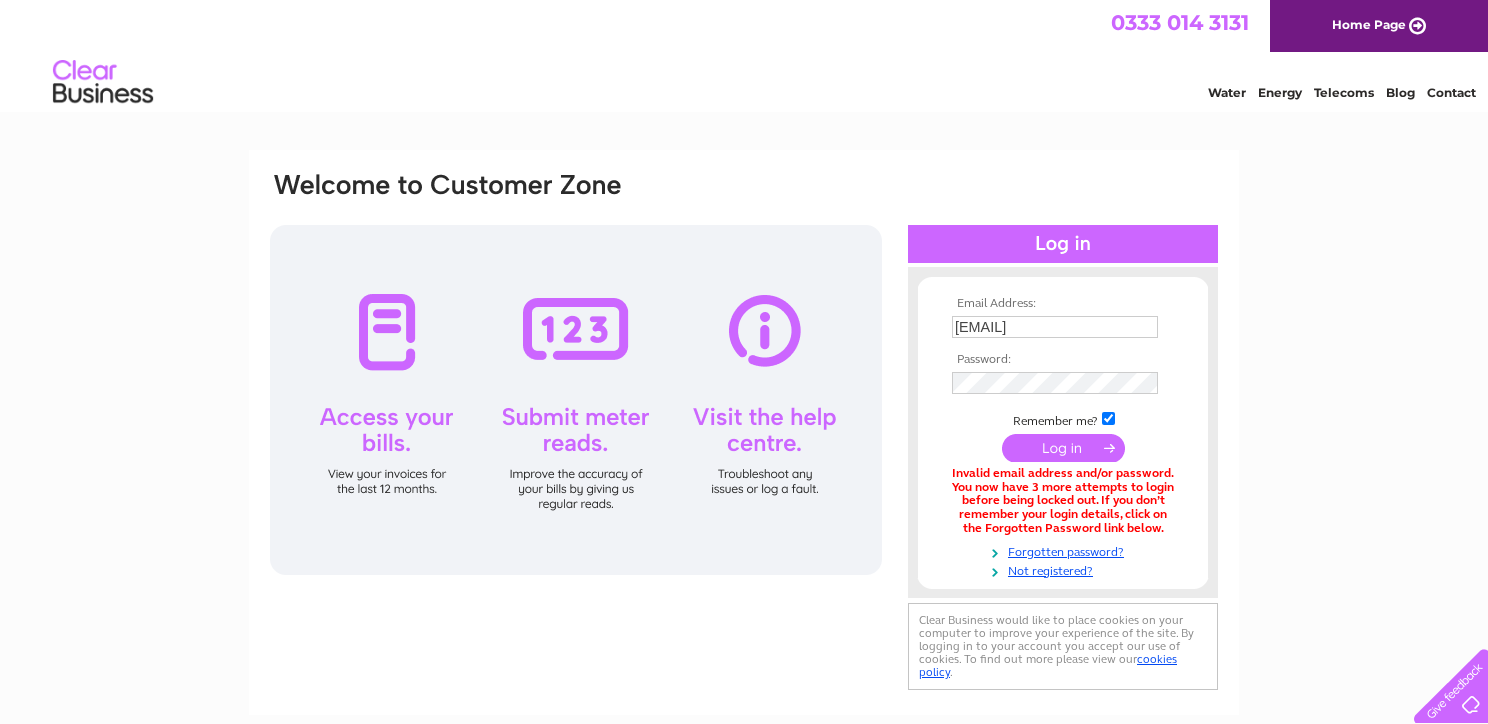 scroll, scrollTop: 0, scrollLeft: 0, axis: both 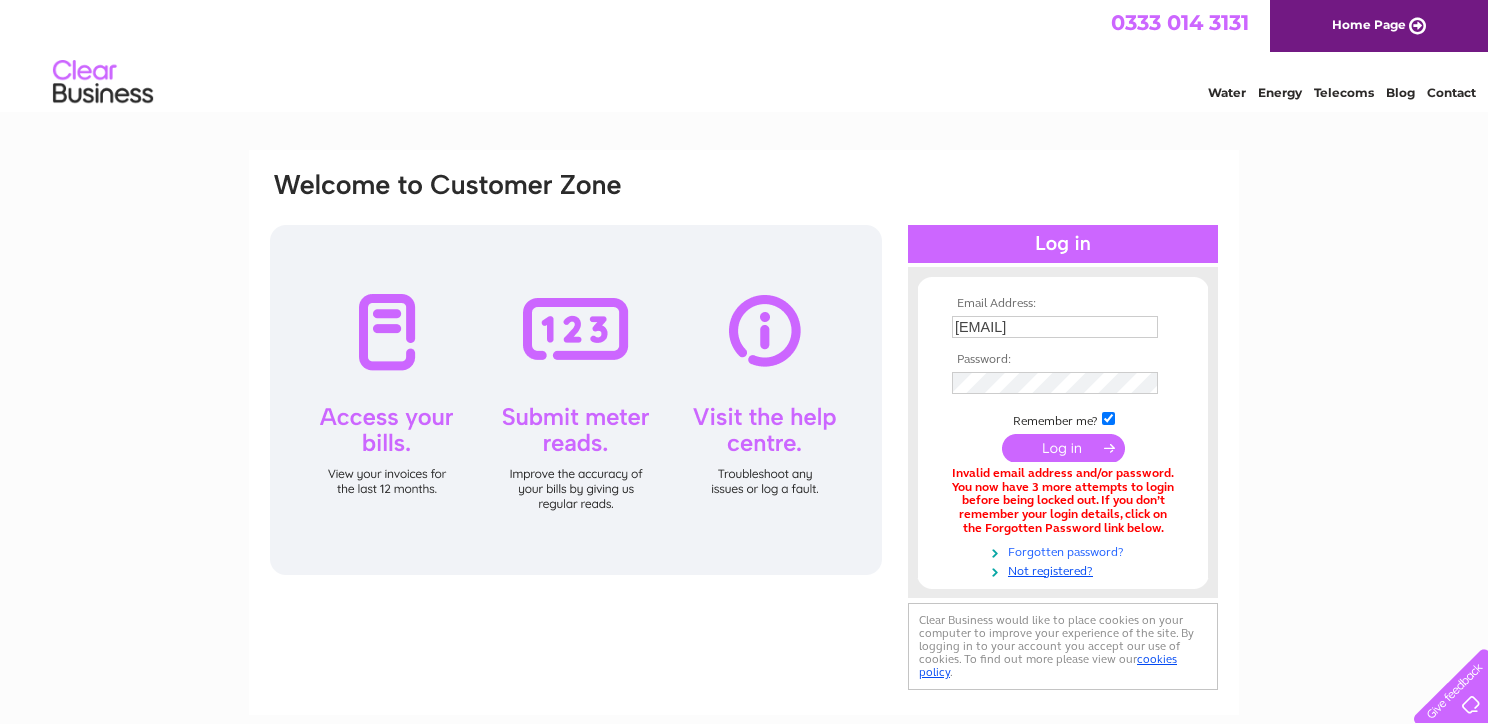 click on "Forgotten password?" at bounding box center [1065, 550] 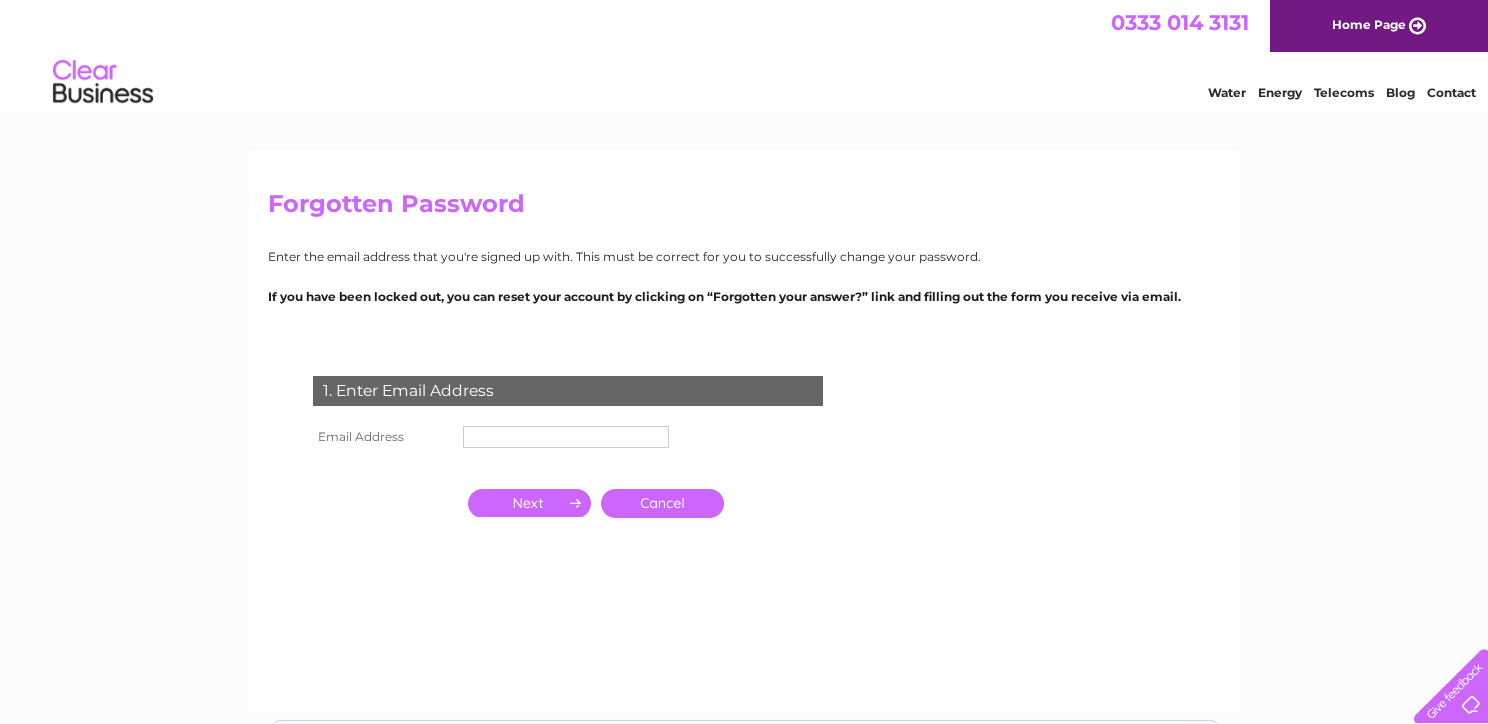 scroll, scrollTop: 0, scrollLeft: 0, axis: both 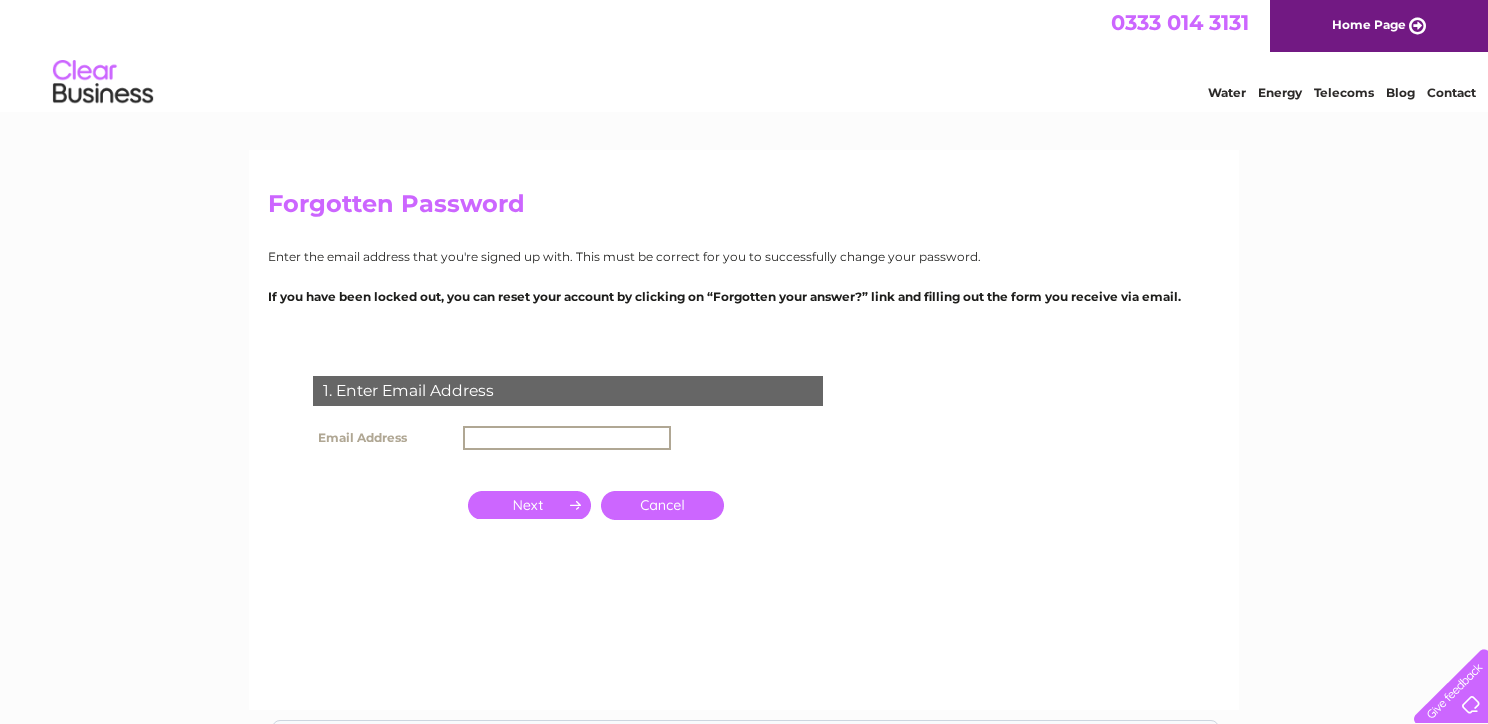 click at bounding box center [567, 438] 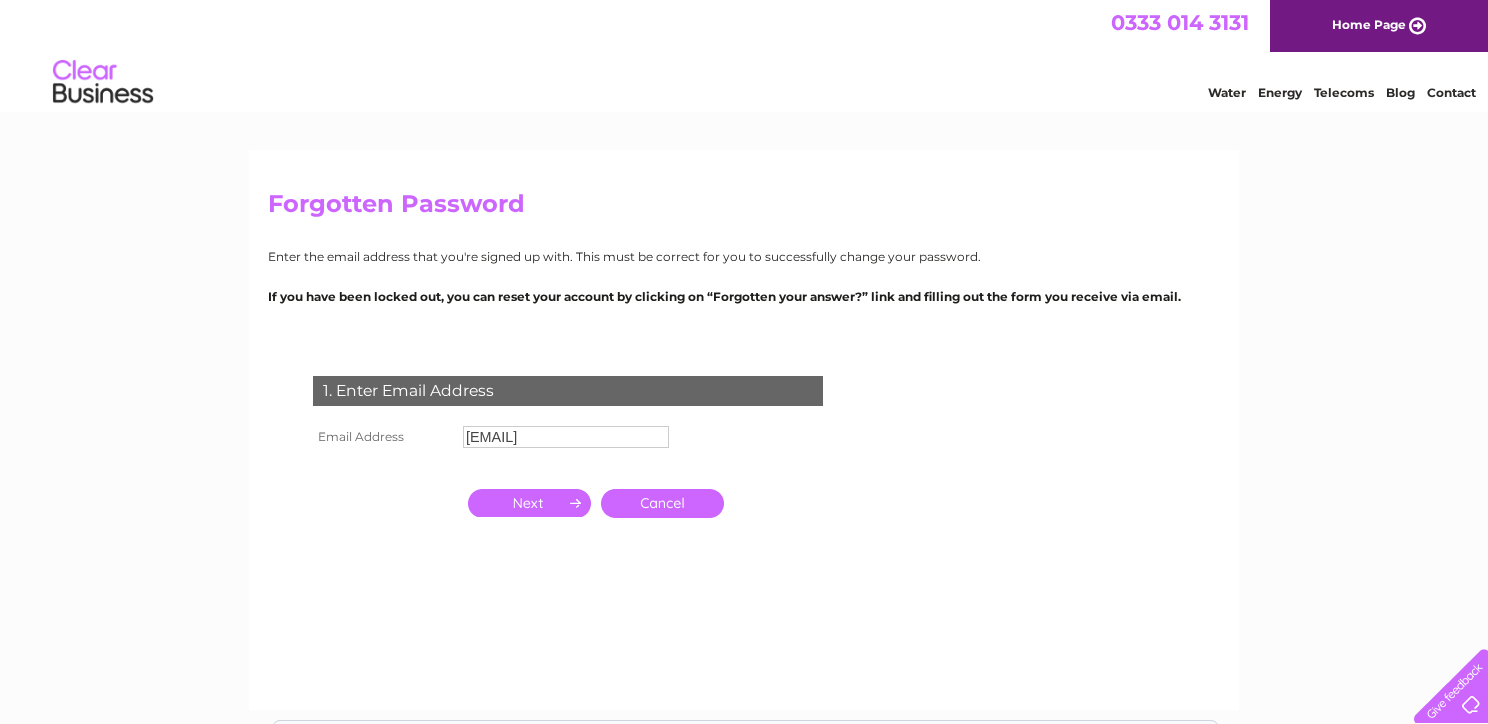 click at bounding box center [529, 503] 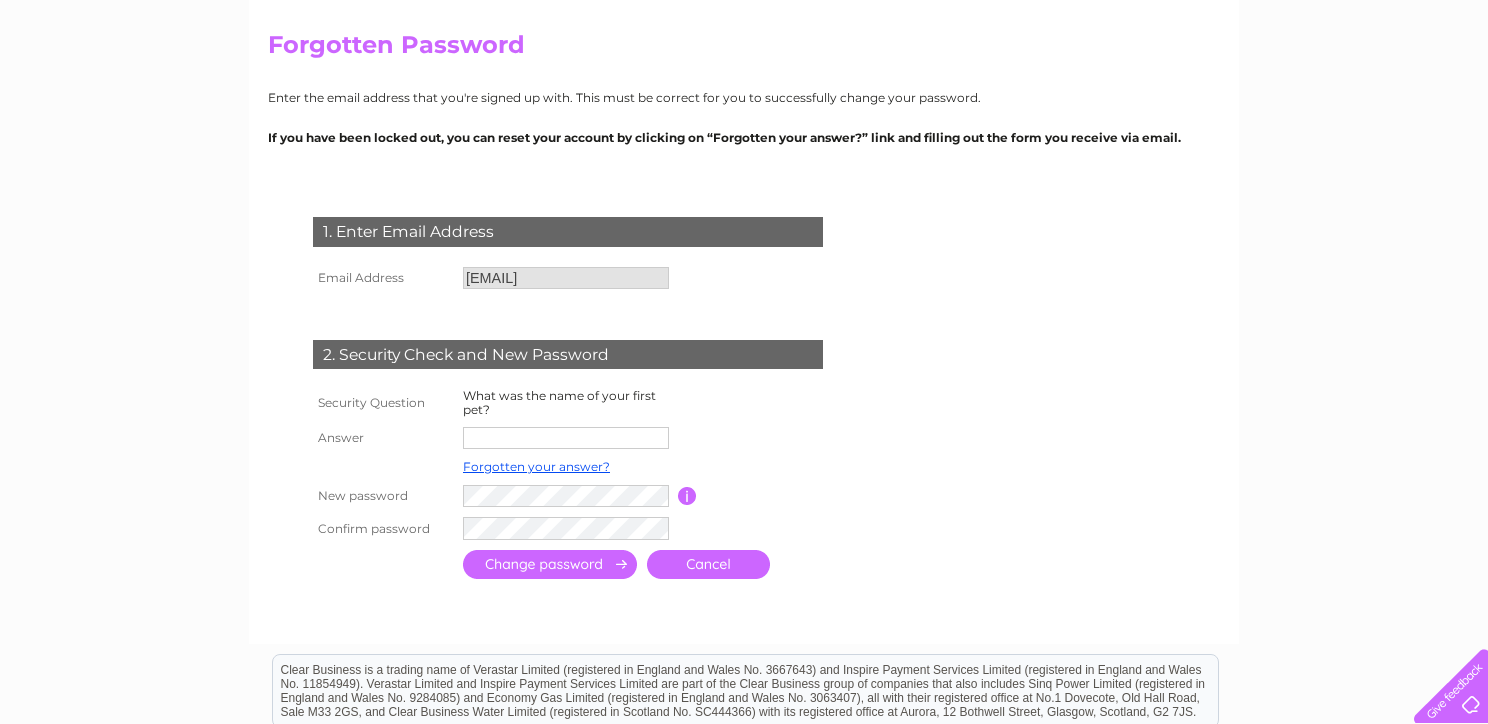 scroll, scrollTop: 178, scrollLeft: 0, axis: vertical 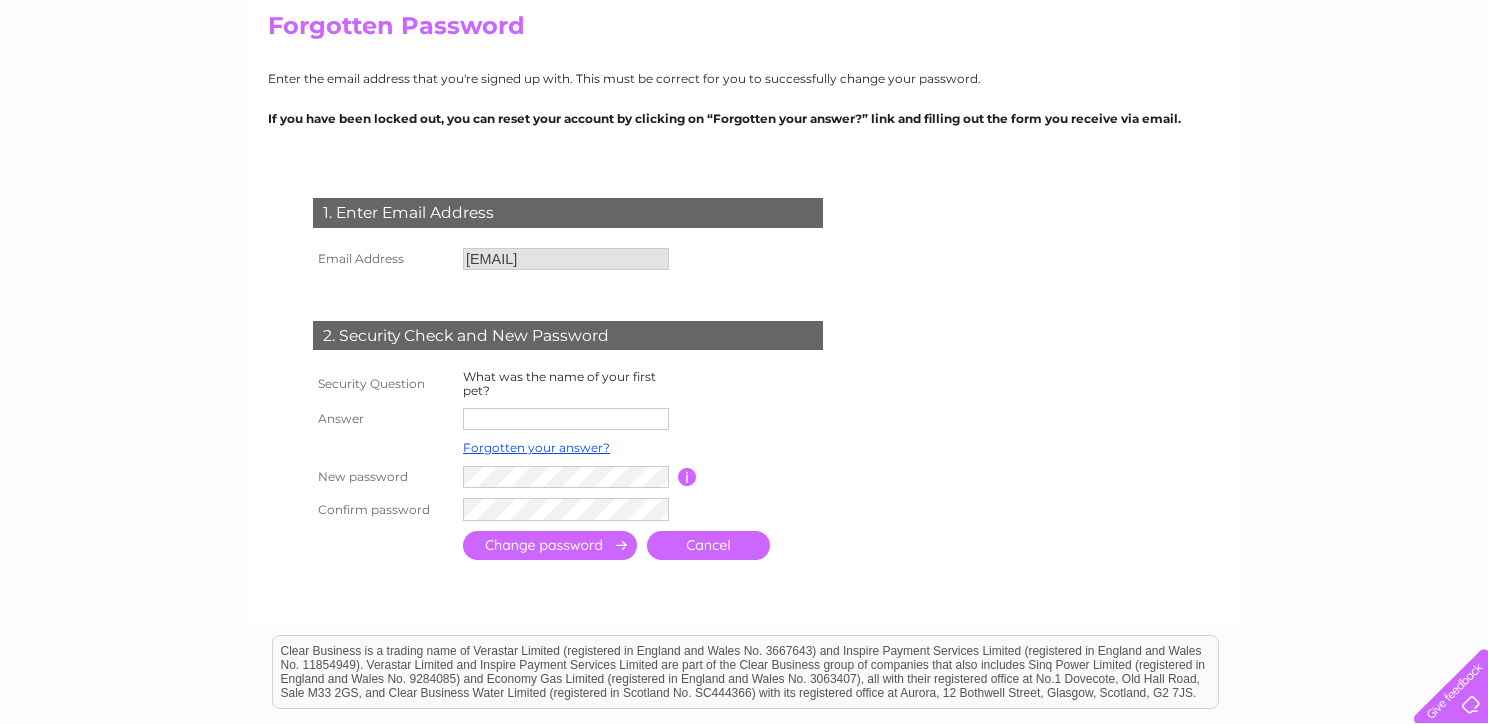 click at bounding box center (566, 419) 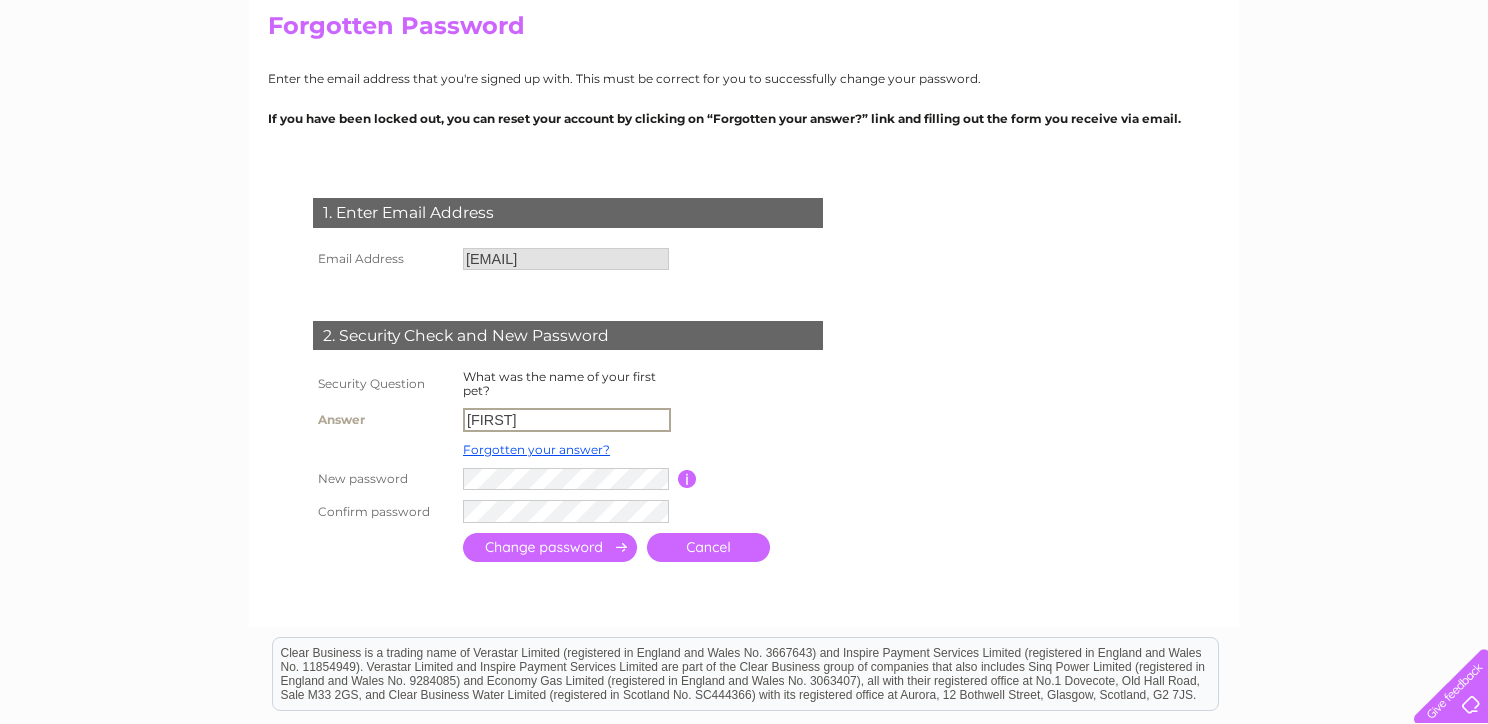 type on "Elly" 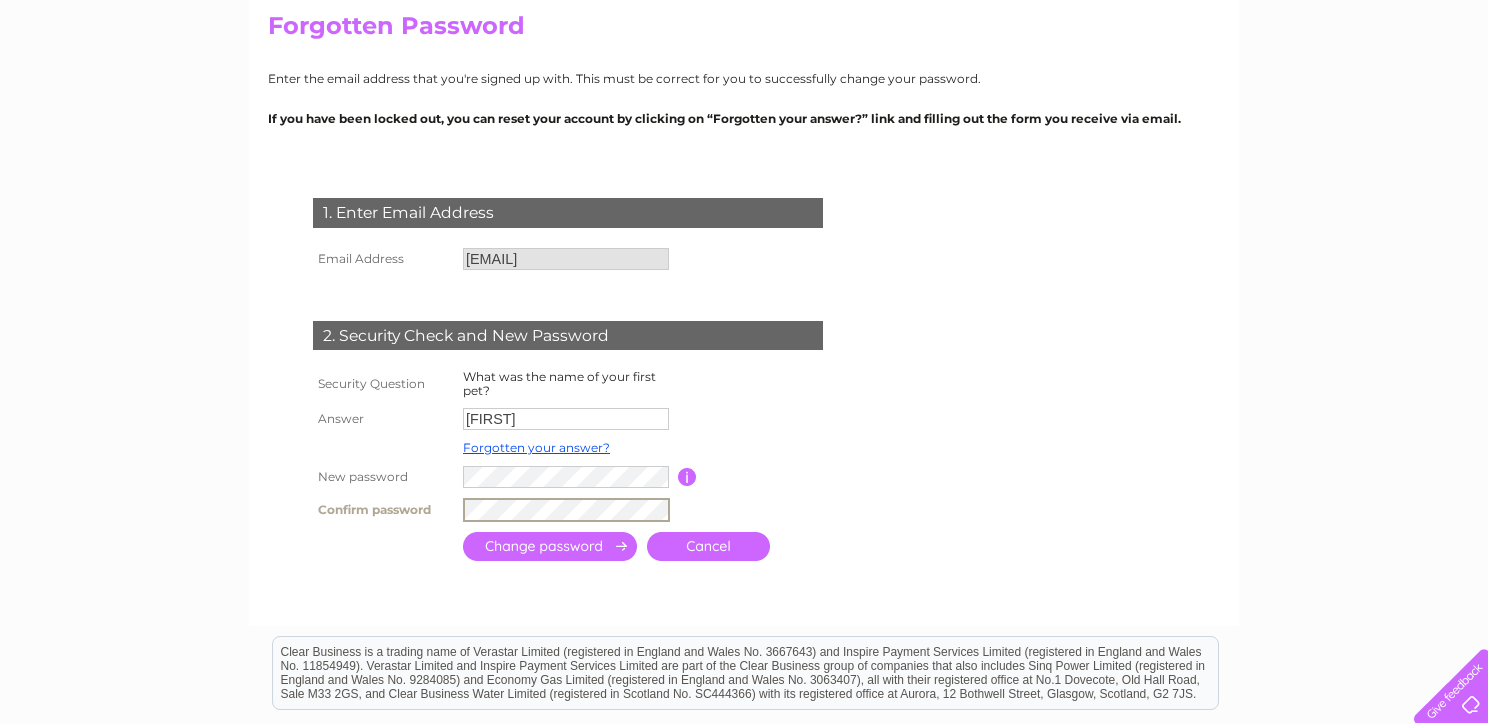 click at bounding box center (550, 546) 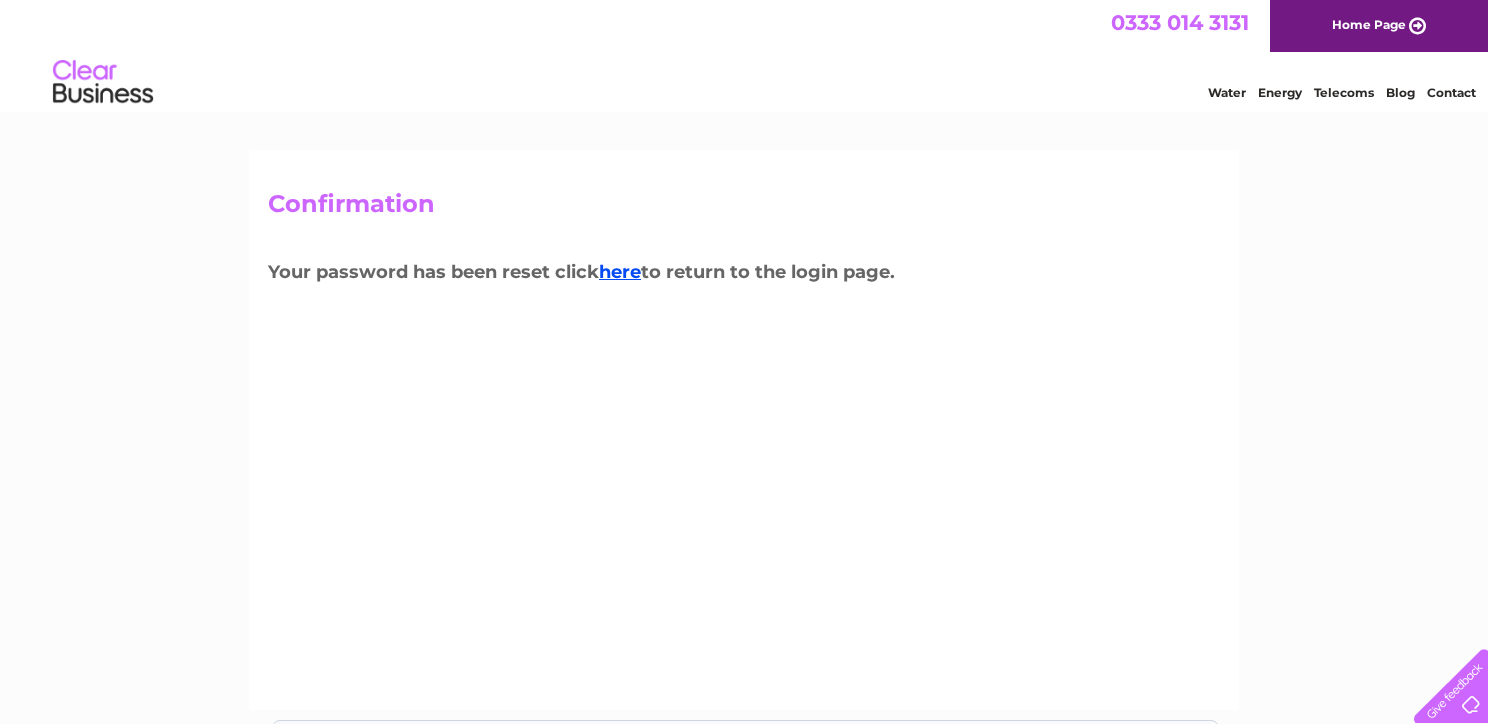 scroll, scrollTop: 0, scrollLeft: 0, axis: both 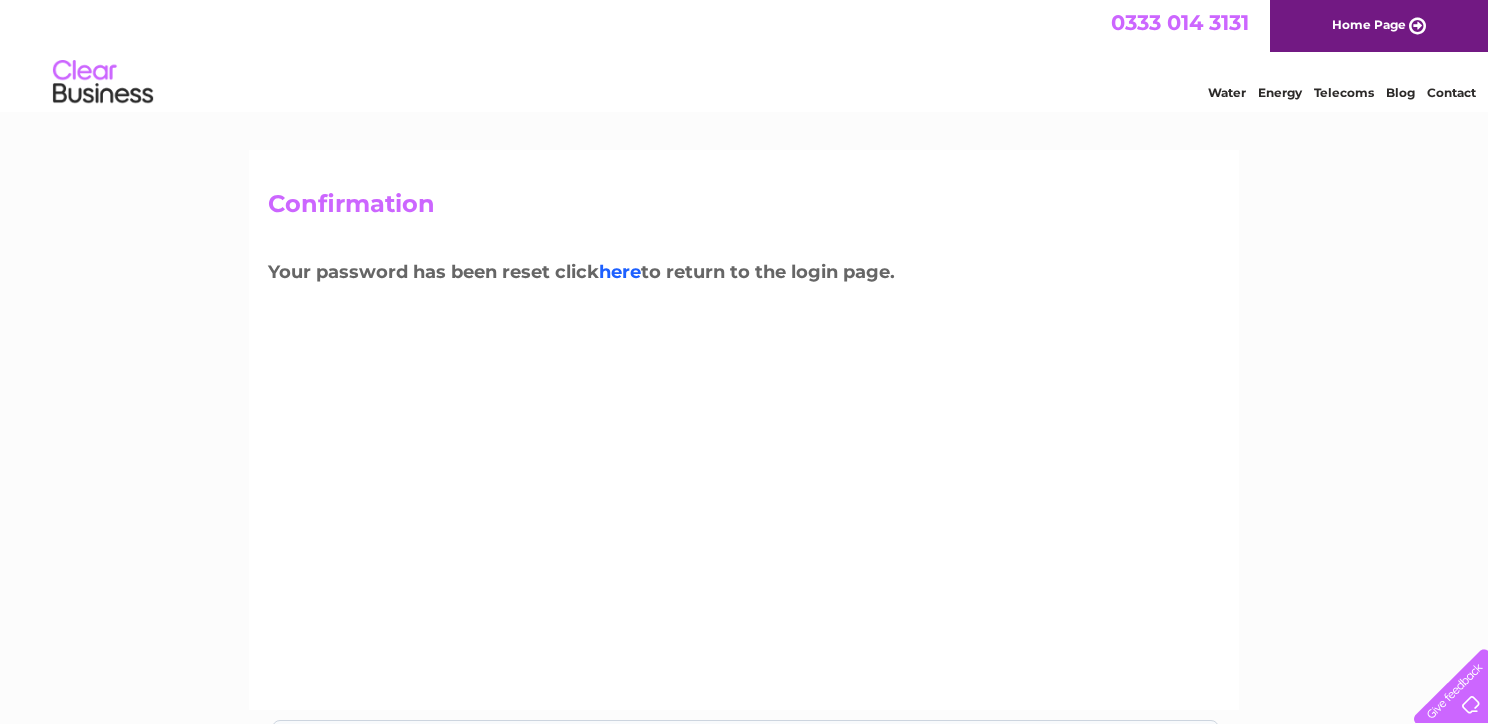 click on "here" at bounding box center [620, 272] 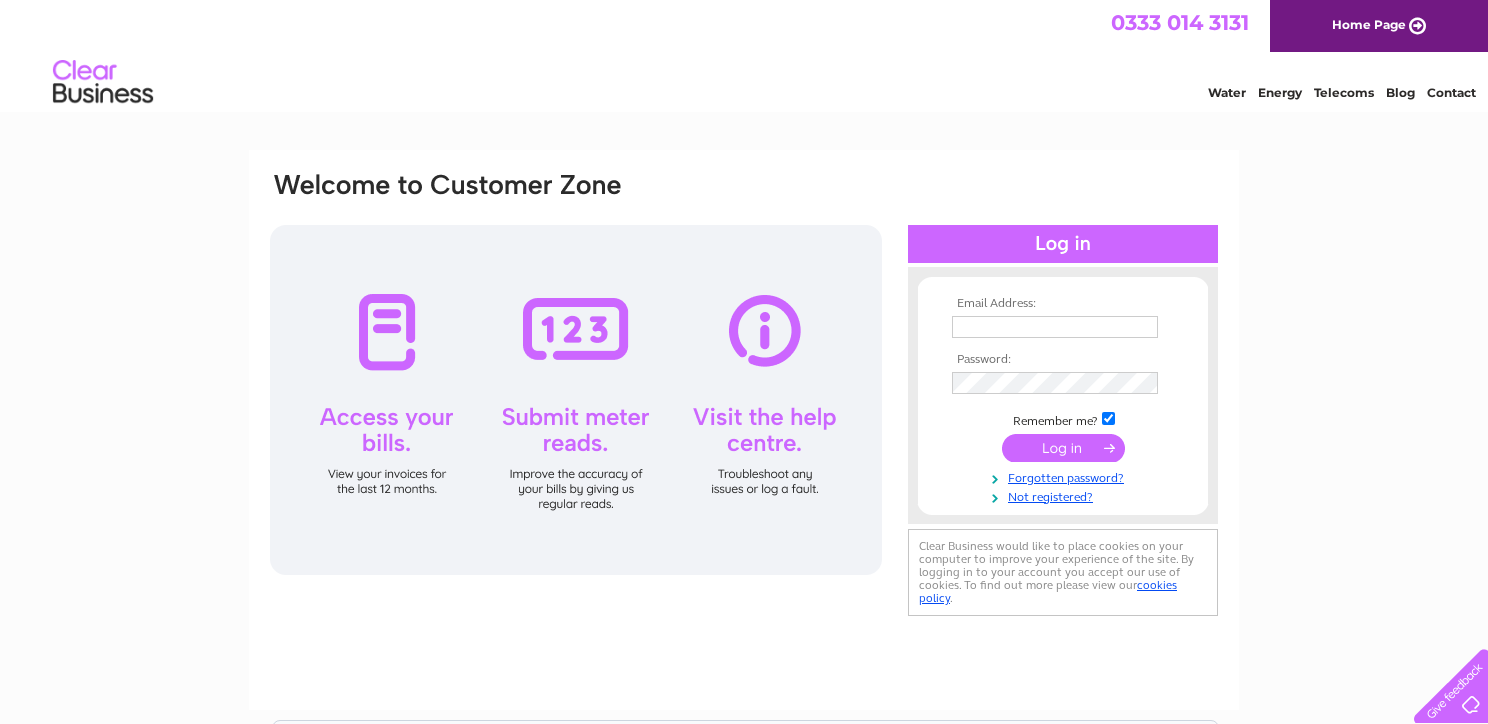 scroll, scrollTop: 0, scrollLeft: 0, axis: both 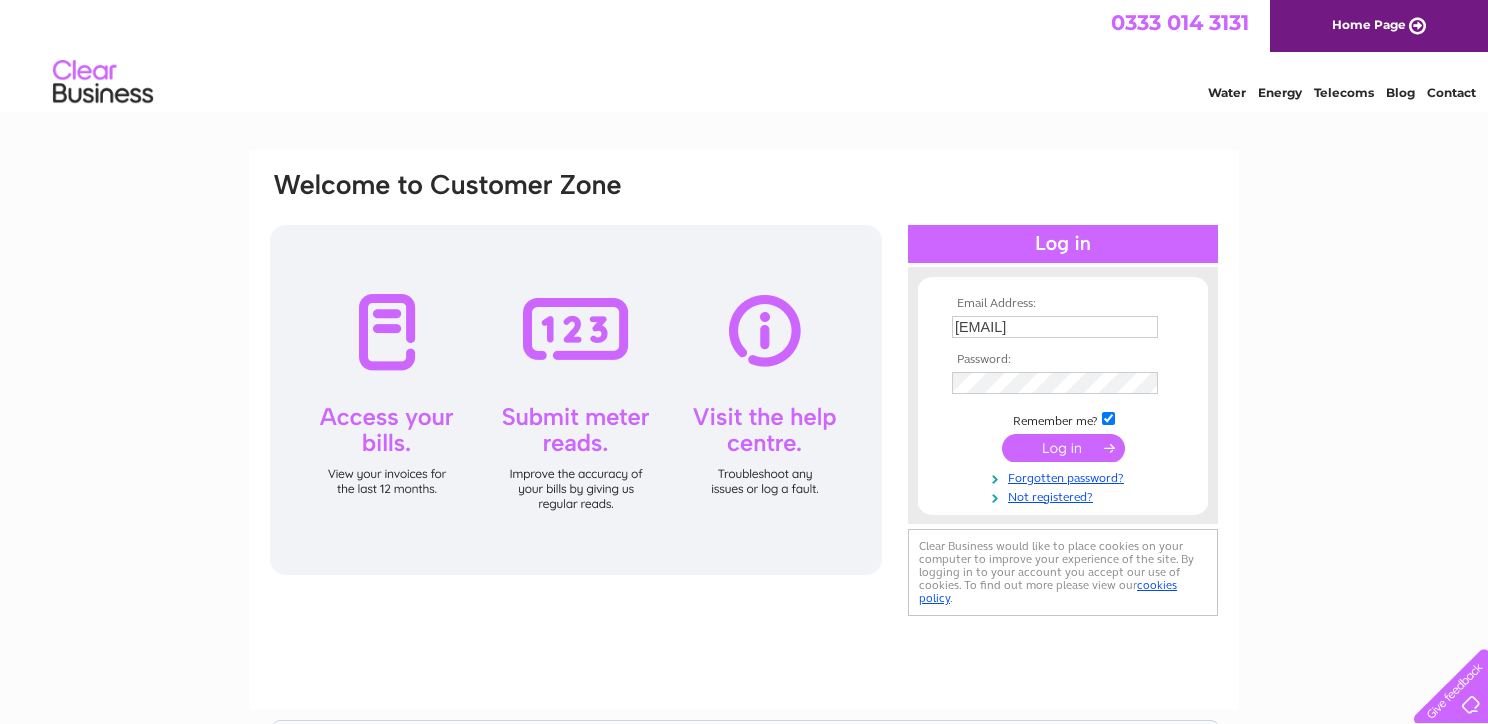 click at bounding box center [1063, 448] 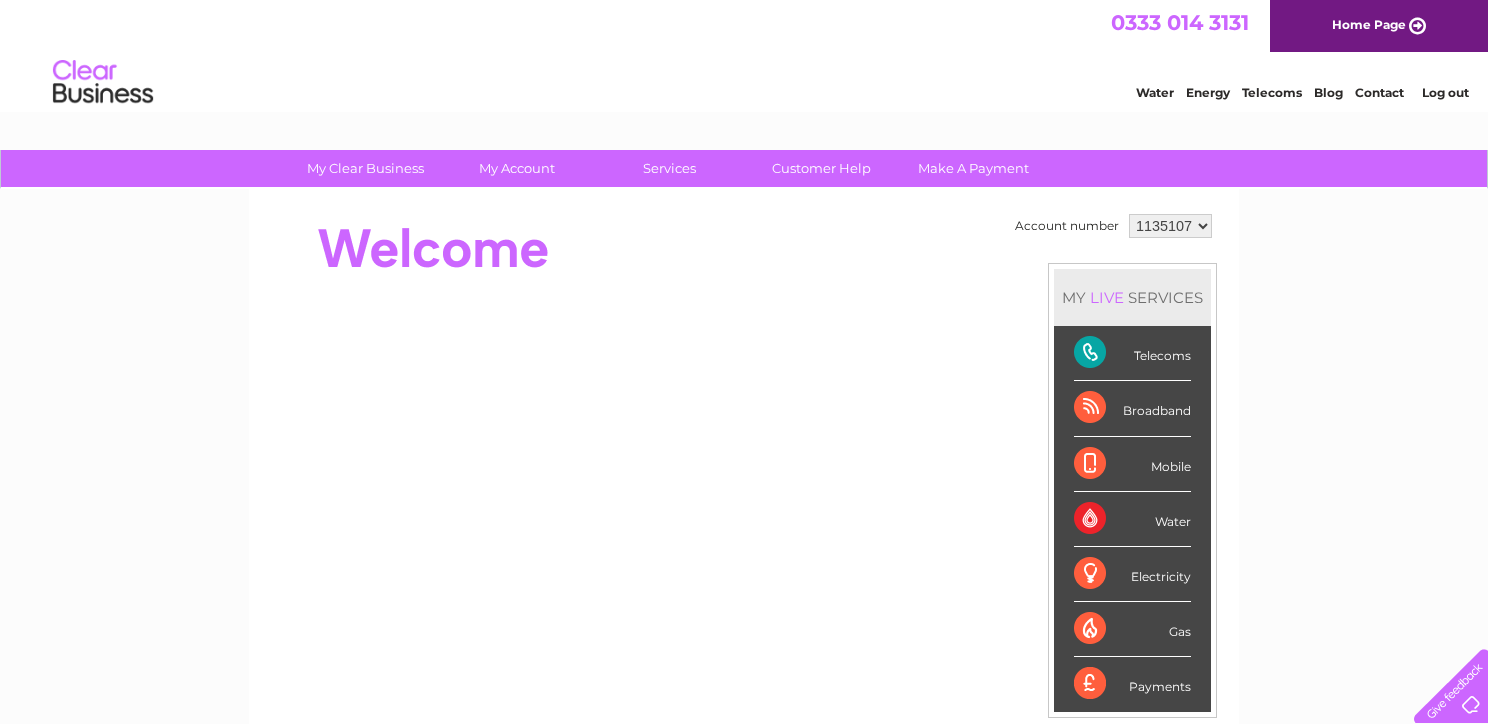 scroll, scrollTop: 0, scrollLeft: 0, axis: both 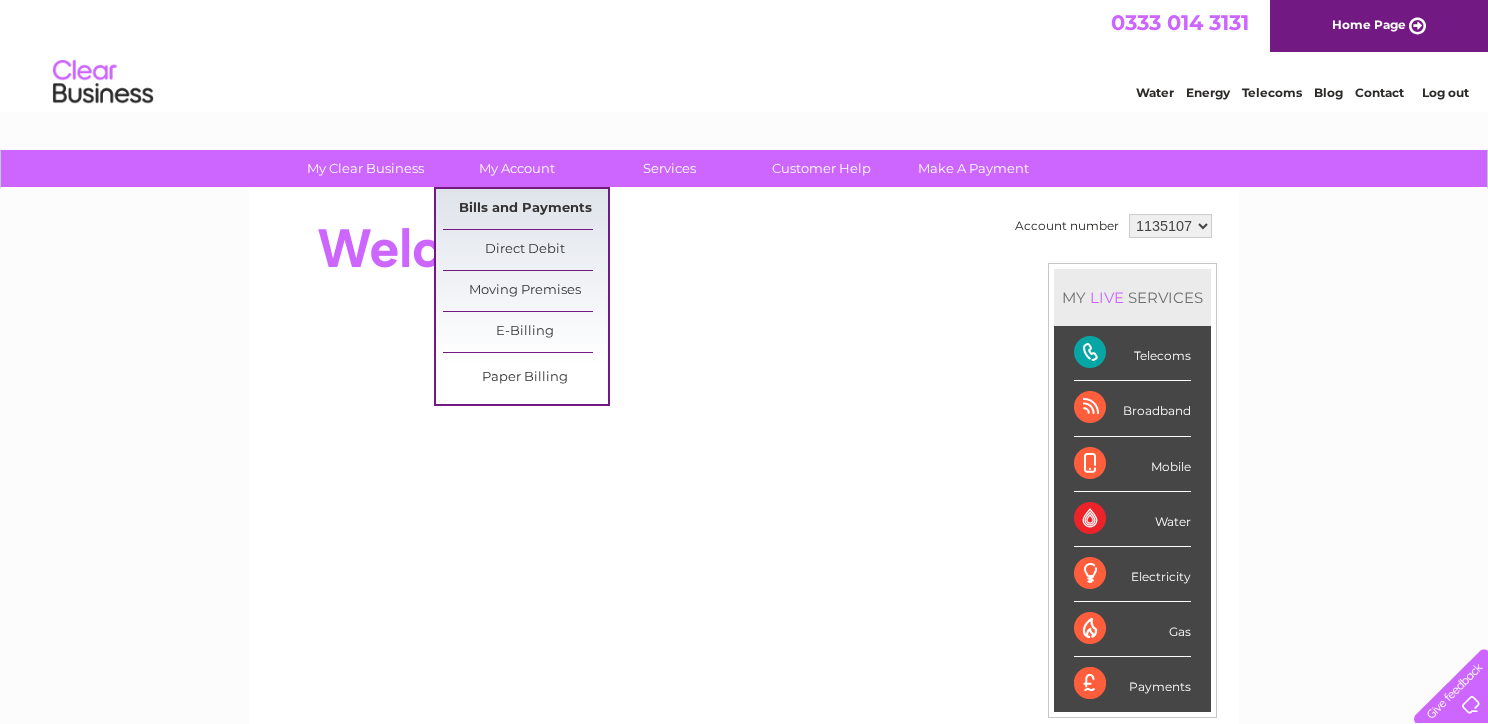 click on "Bills and Payments" at bounding box center [525, 209] 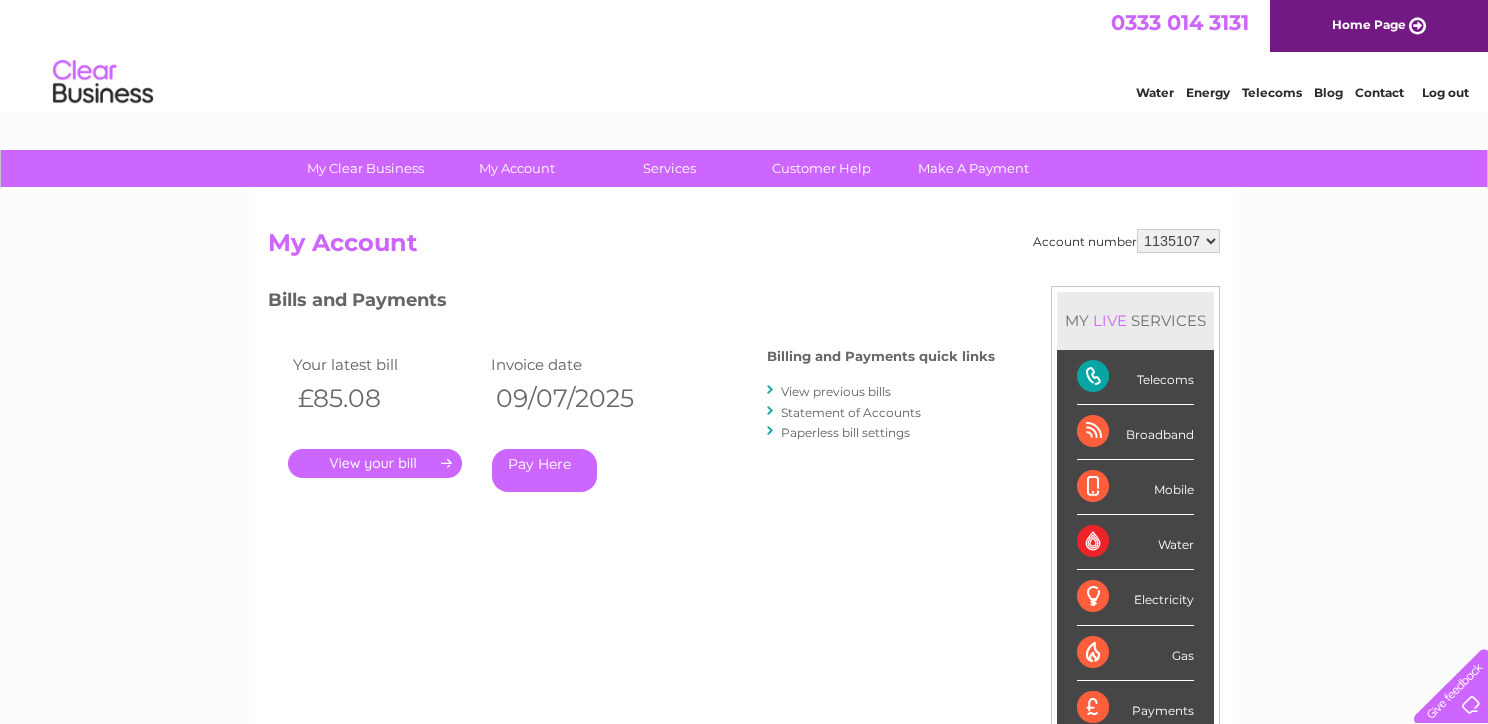 scroll, scrollTop: 0, scrollLeft: 0, axis: both 